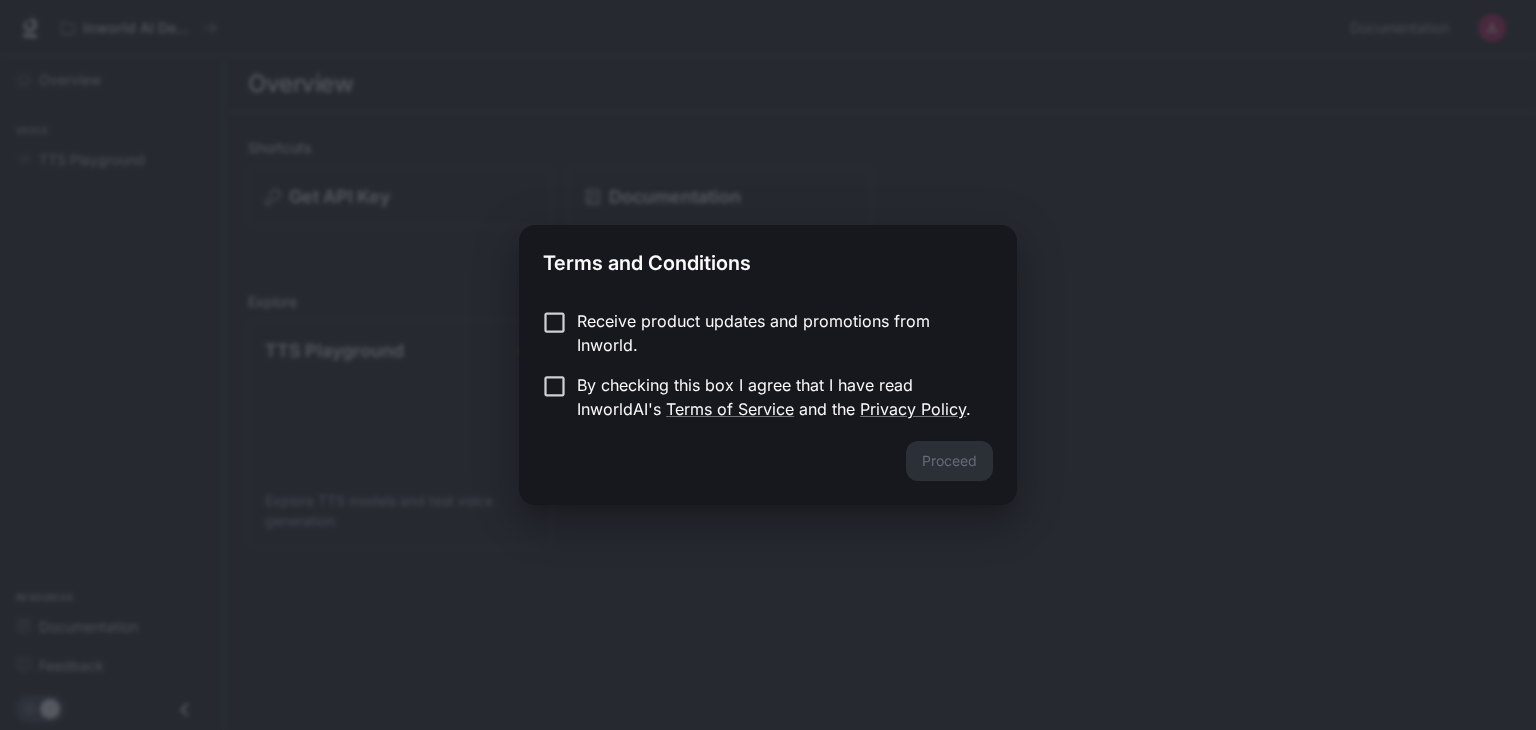 scroll, scrollTop: 0, scrollLeft: 0, axis: both 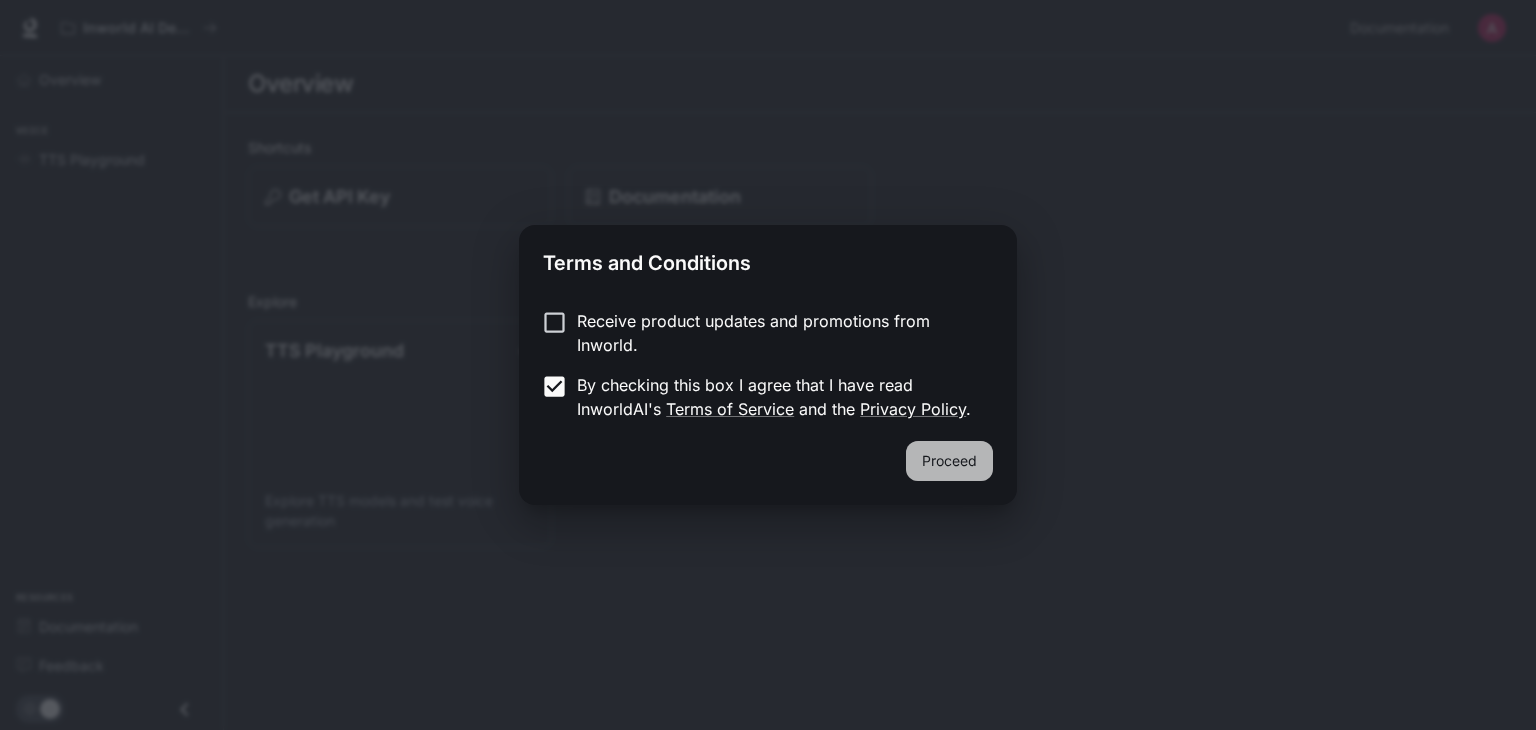 click on "Proceed" at bounding box center (949, 461) 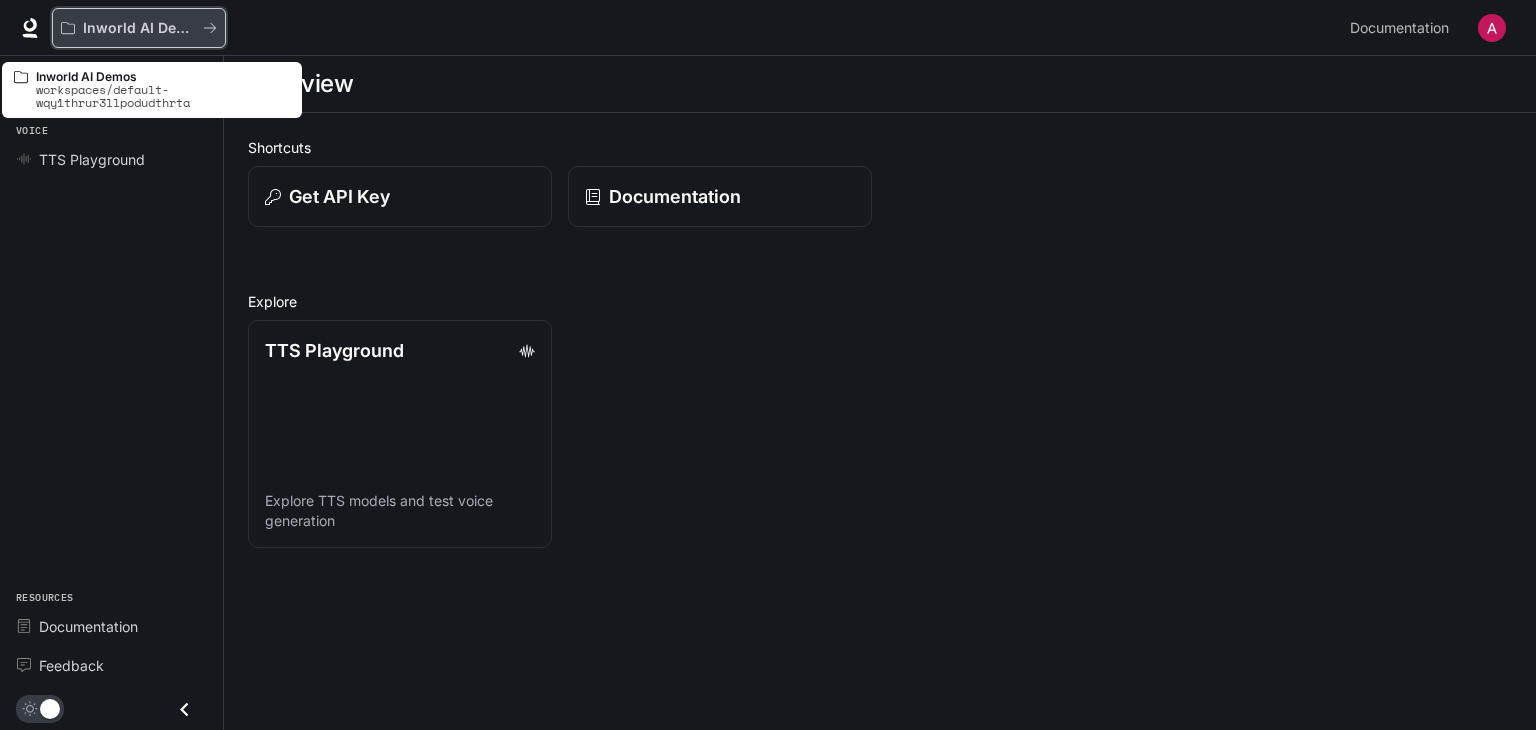 click on "Inworld AI Demos" at bounding box center (139, 28) 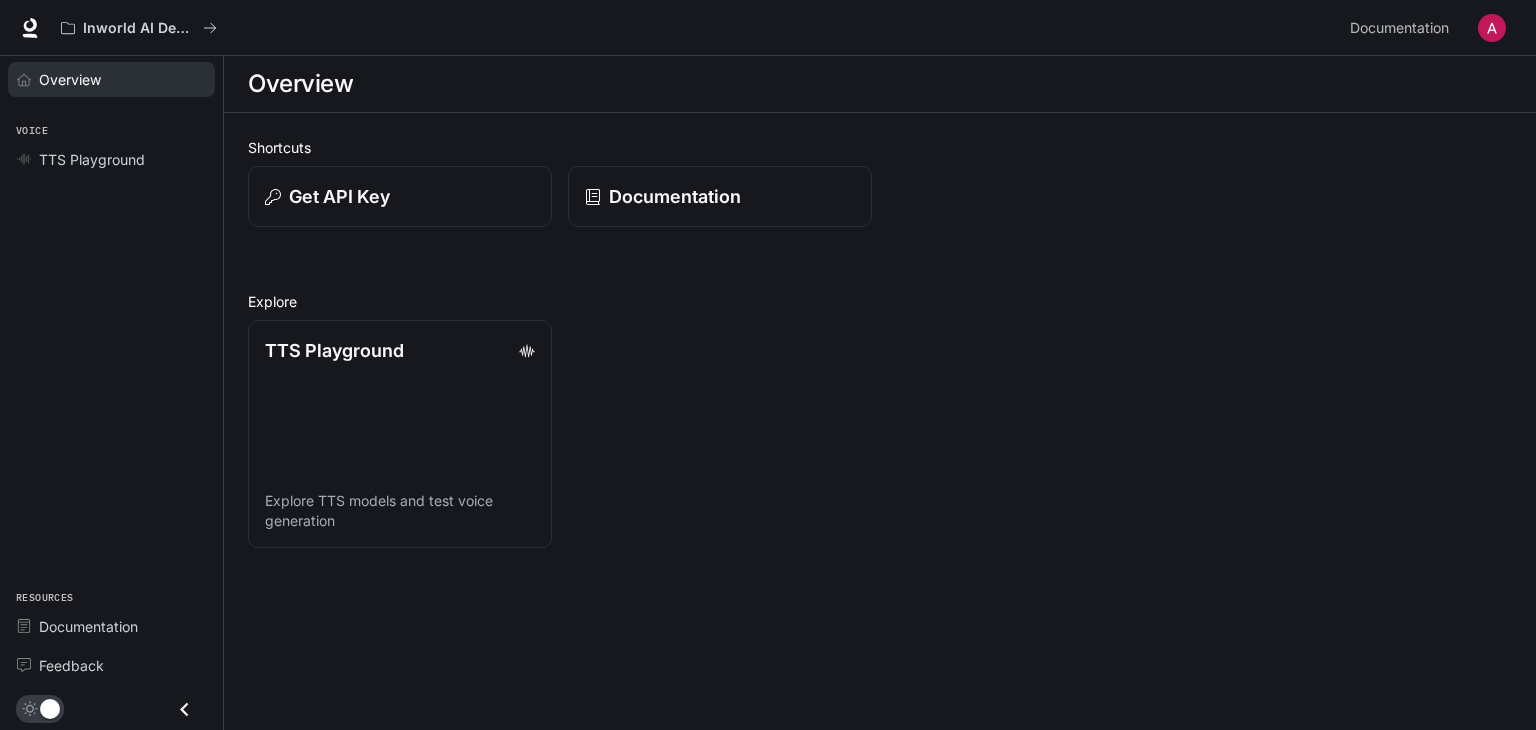 click on "Overview" at bounding box center (70, 79) 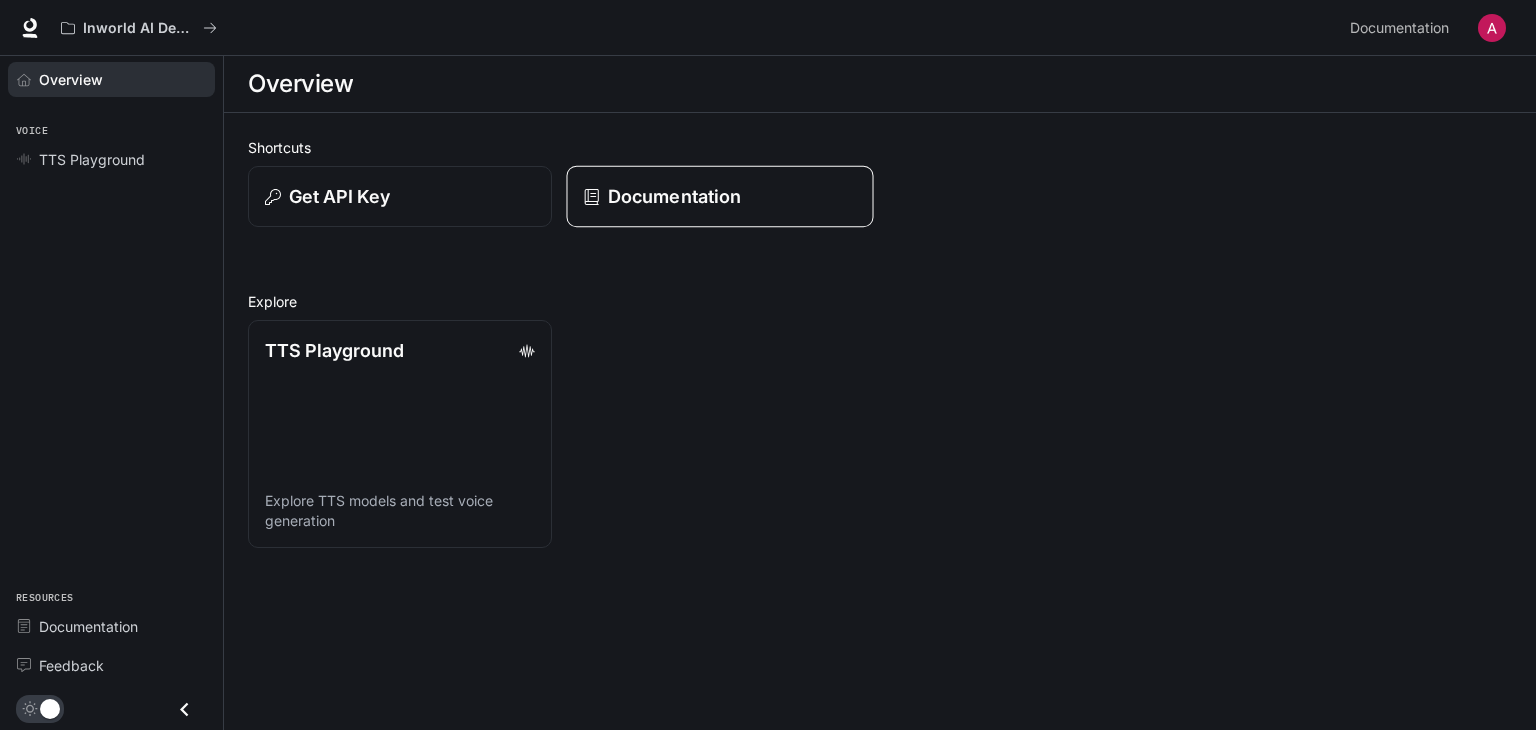 click on "Documentation" at bounding box center (719, 197) 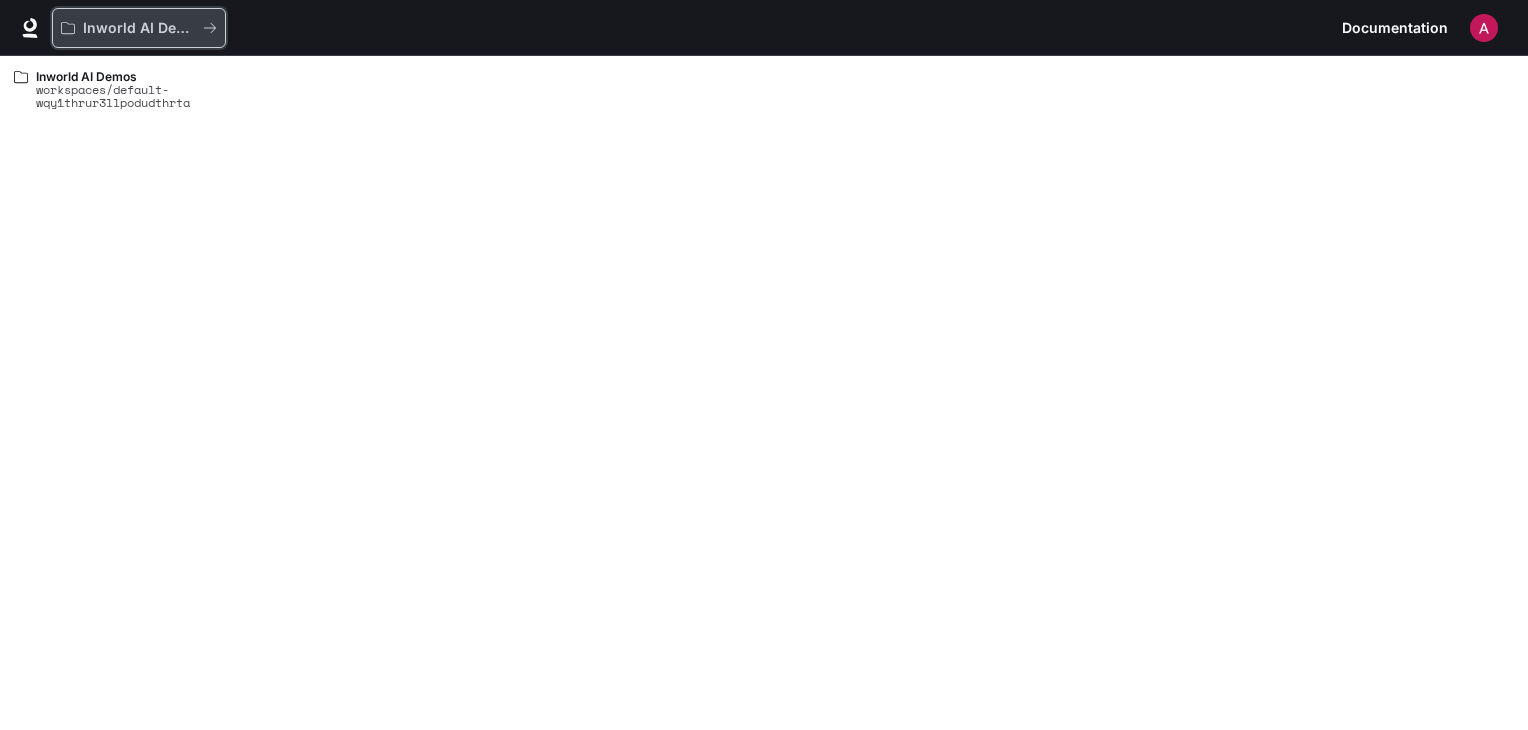 click at bounding box center [68, 28] 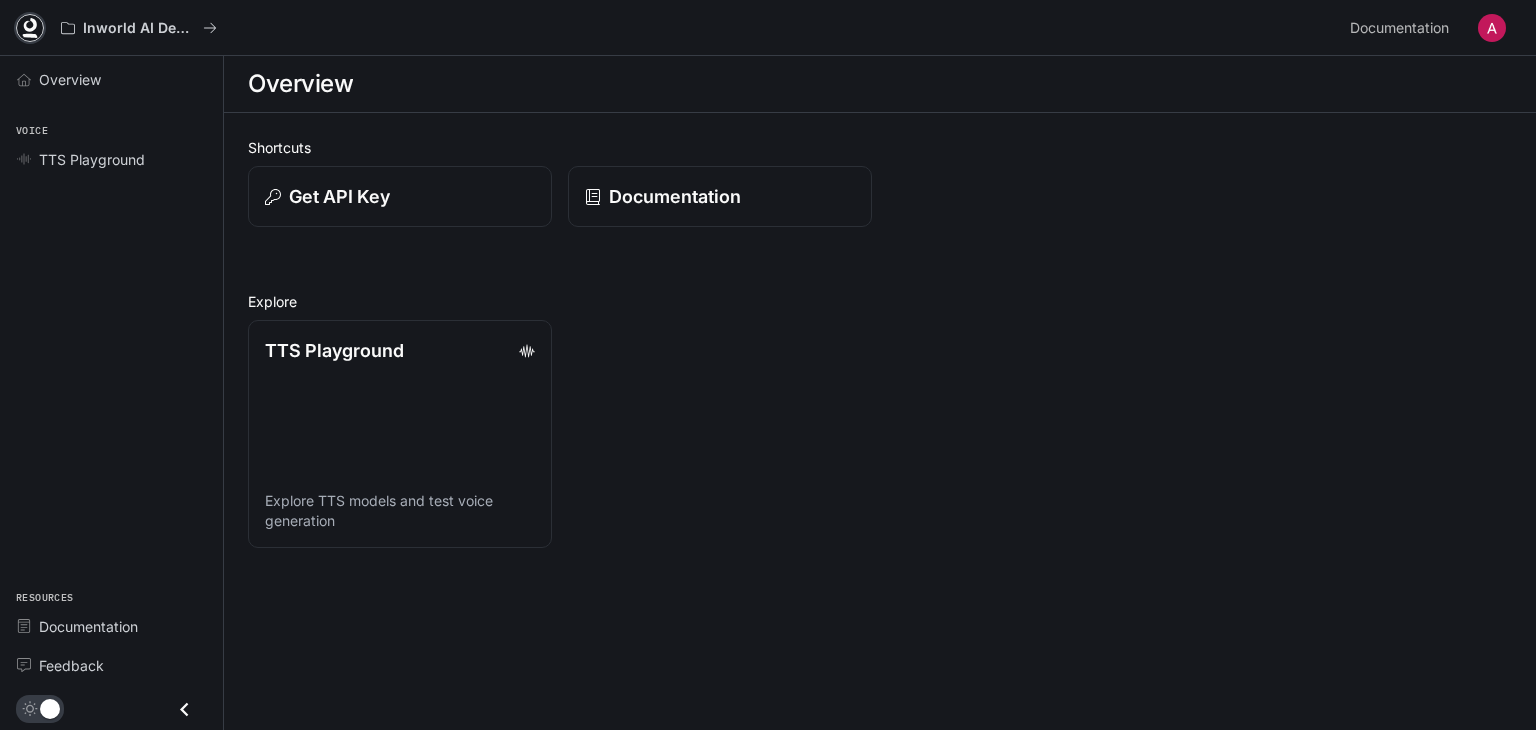 click at bounding box center [30, 28] 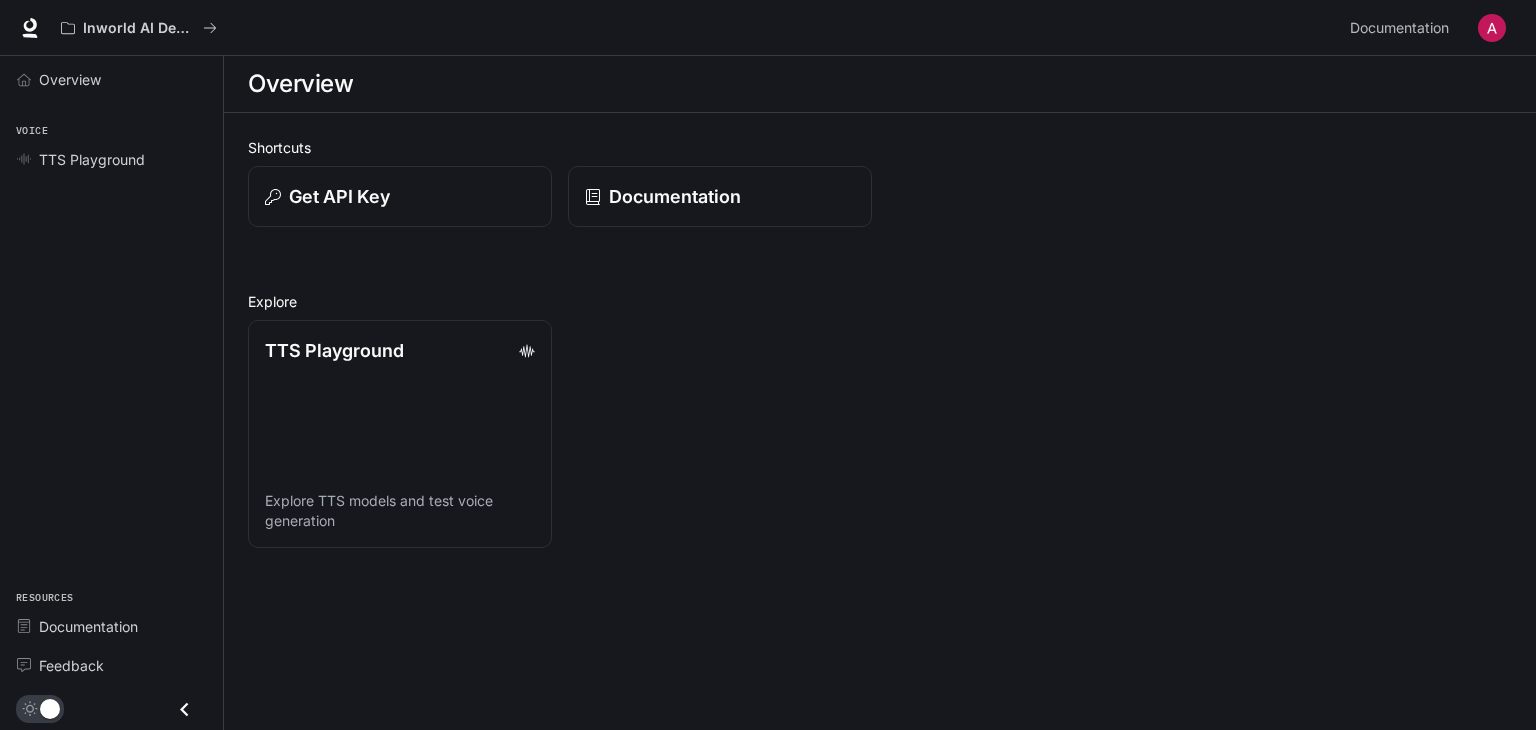 scroll, scrollTop: 0, scrollLeft: 0, axis: both 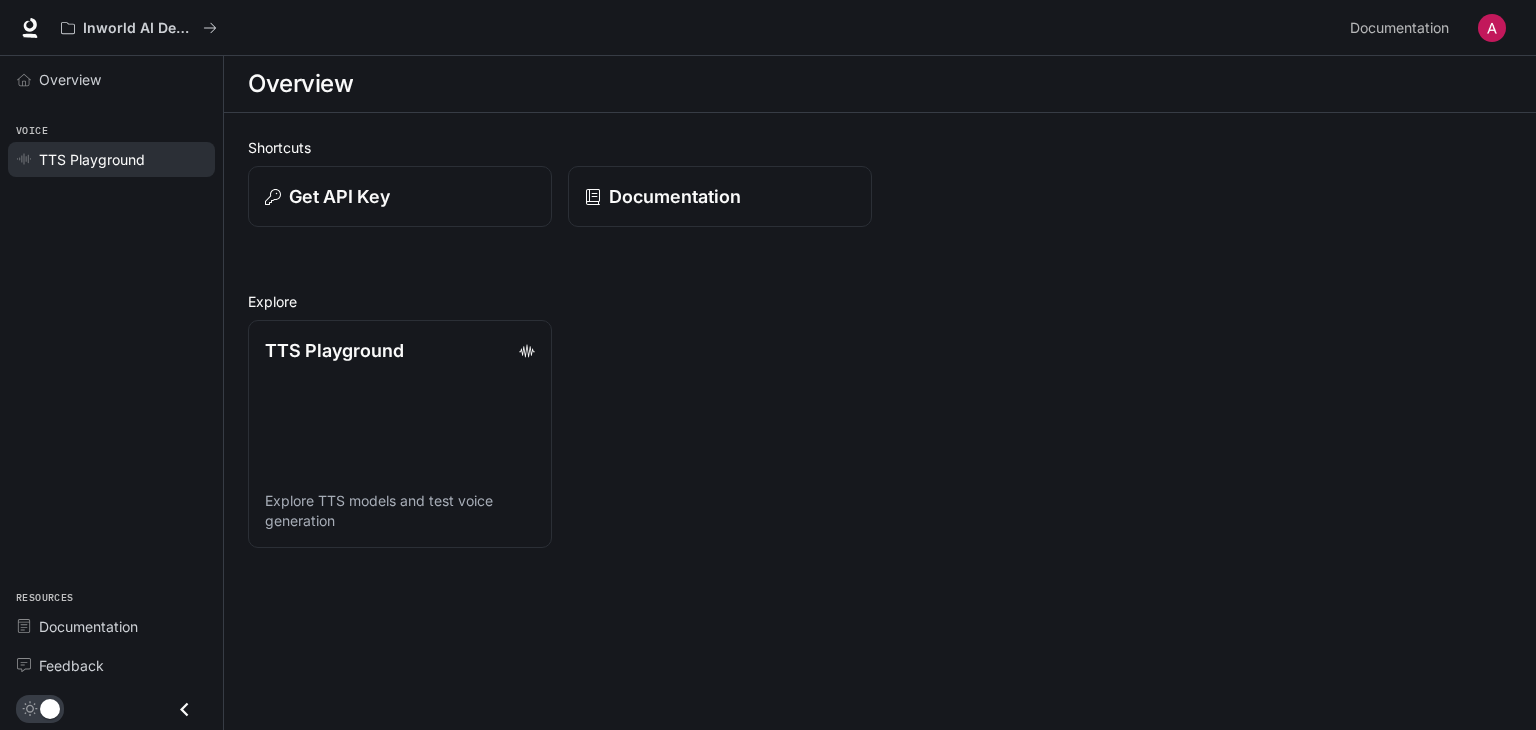 click on "TTS Playground" at bounding box center [92, 159] 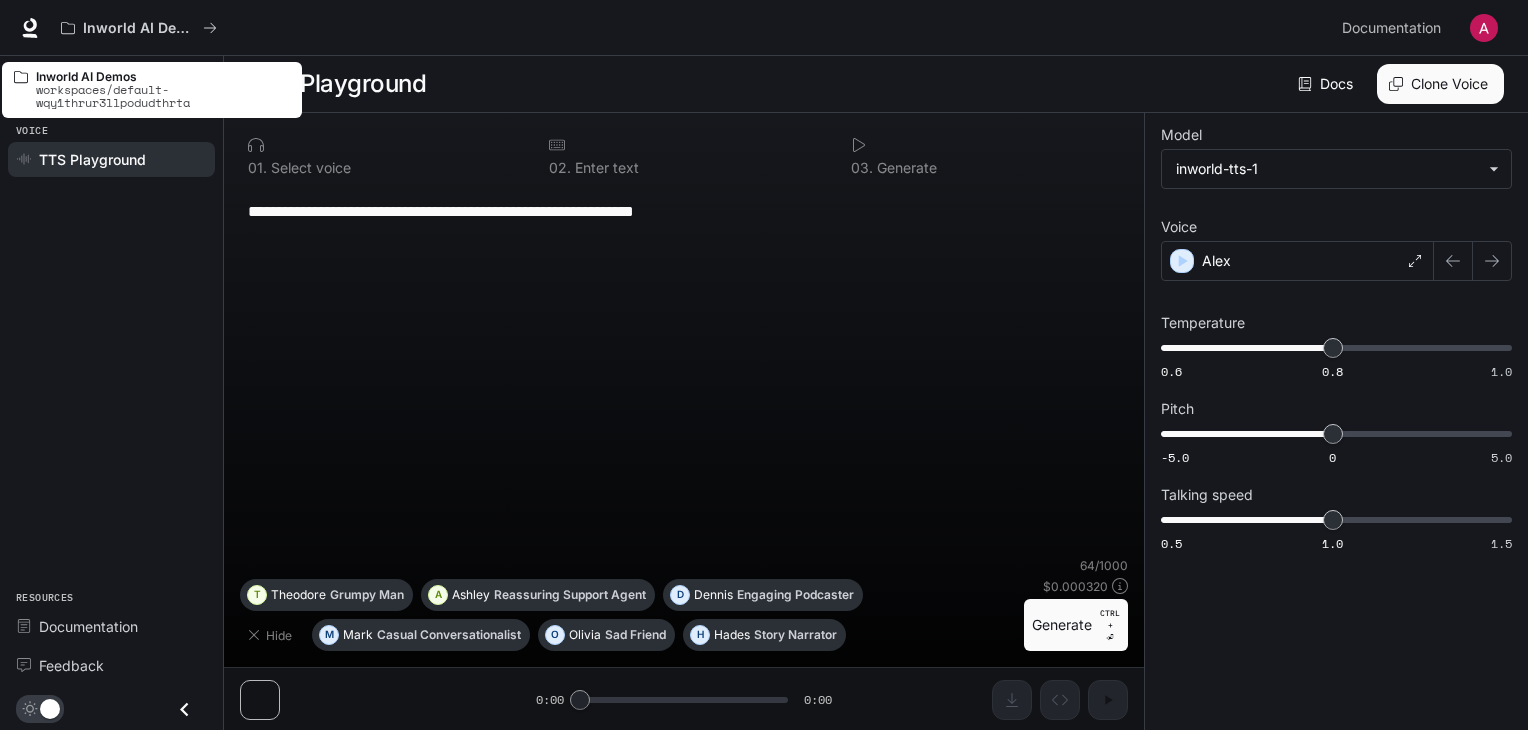 click on "[FIRST] [LAST] workspaces/default-wqy1thrur3llpodudthrta" at bounding box center [152, 90] 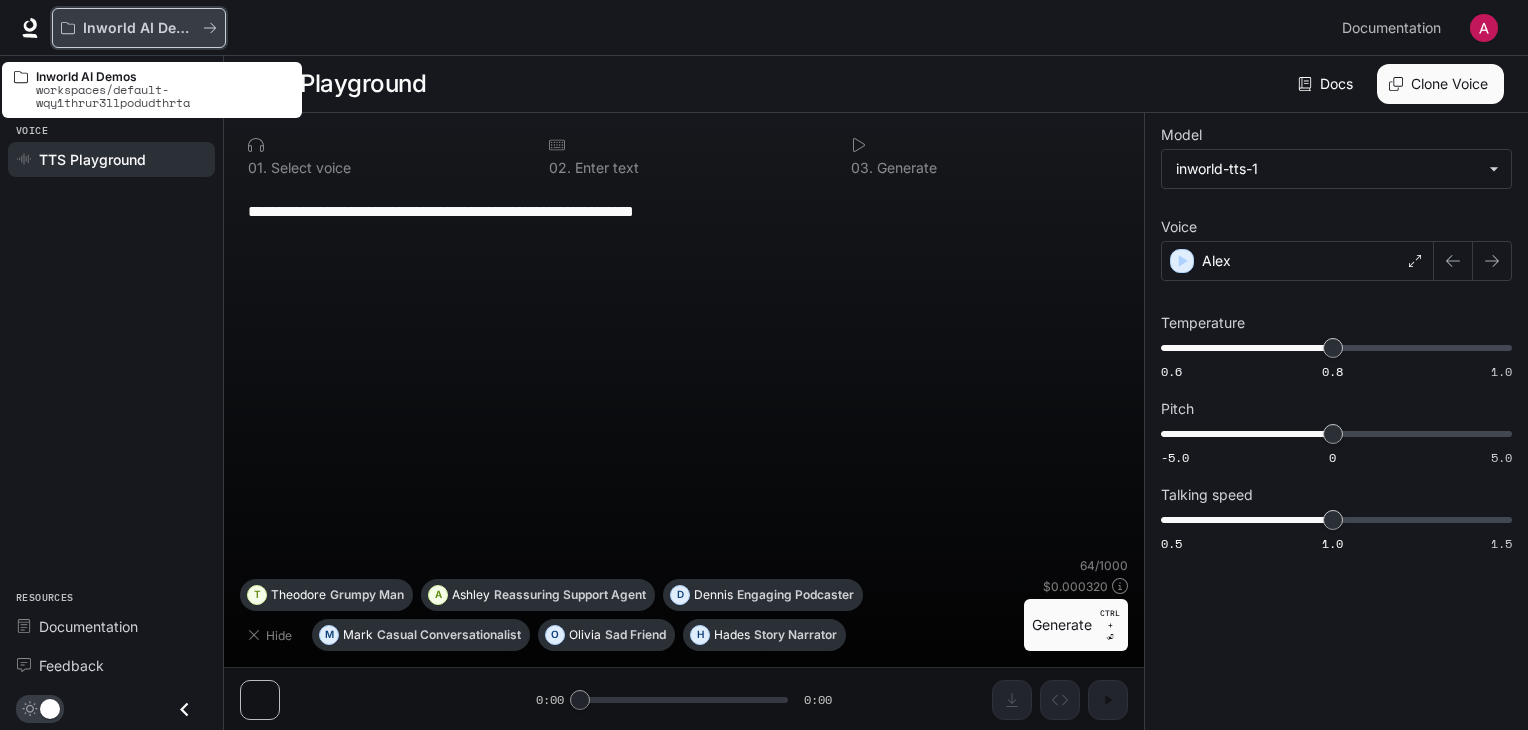click at bounding box center [210, 28] 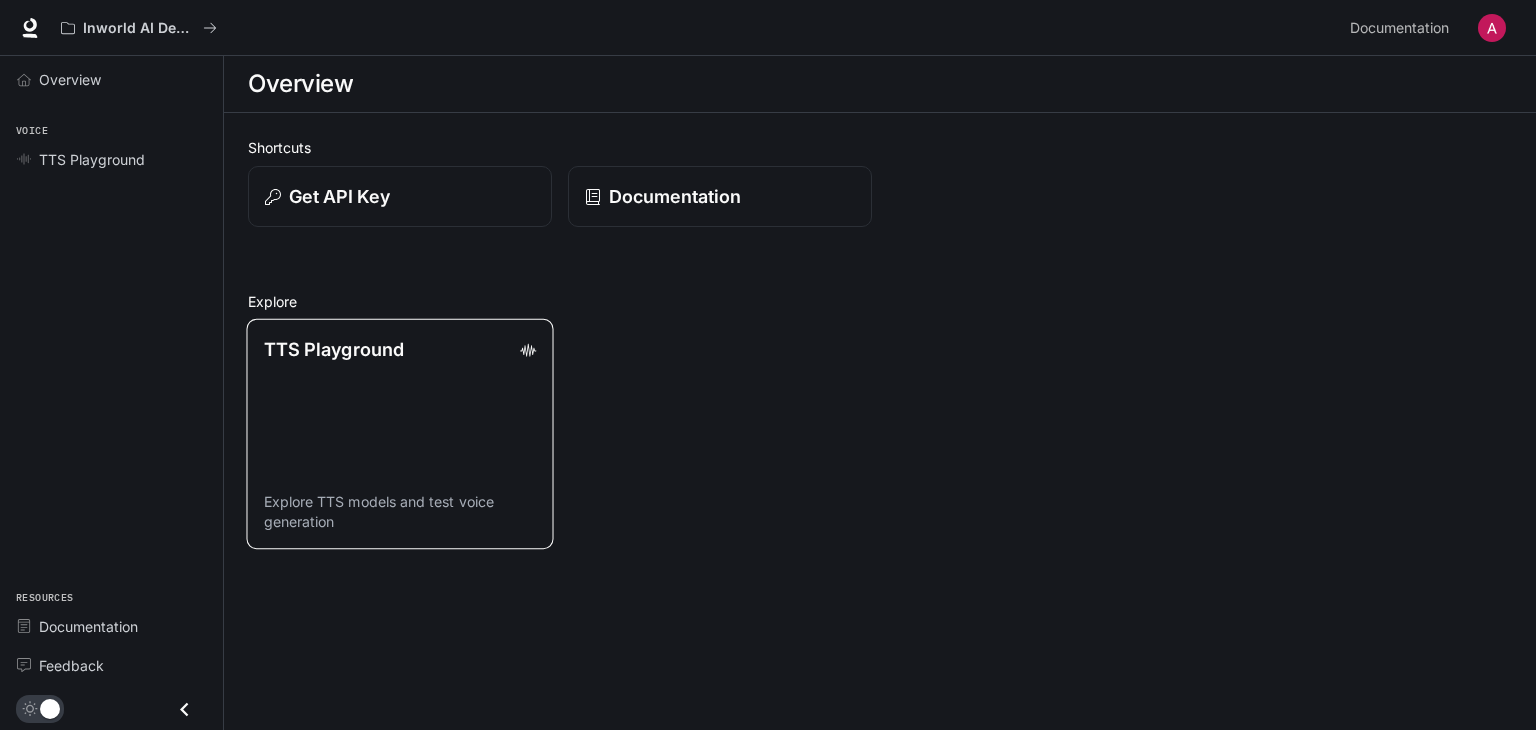 click on "TTS Playground Explore TTS models and test voice generation" at bounding box center (399, 434) 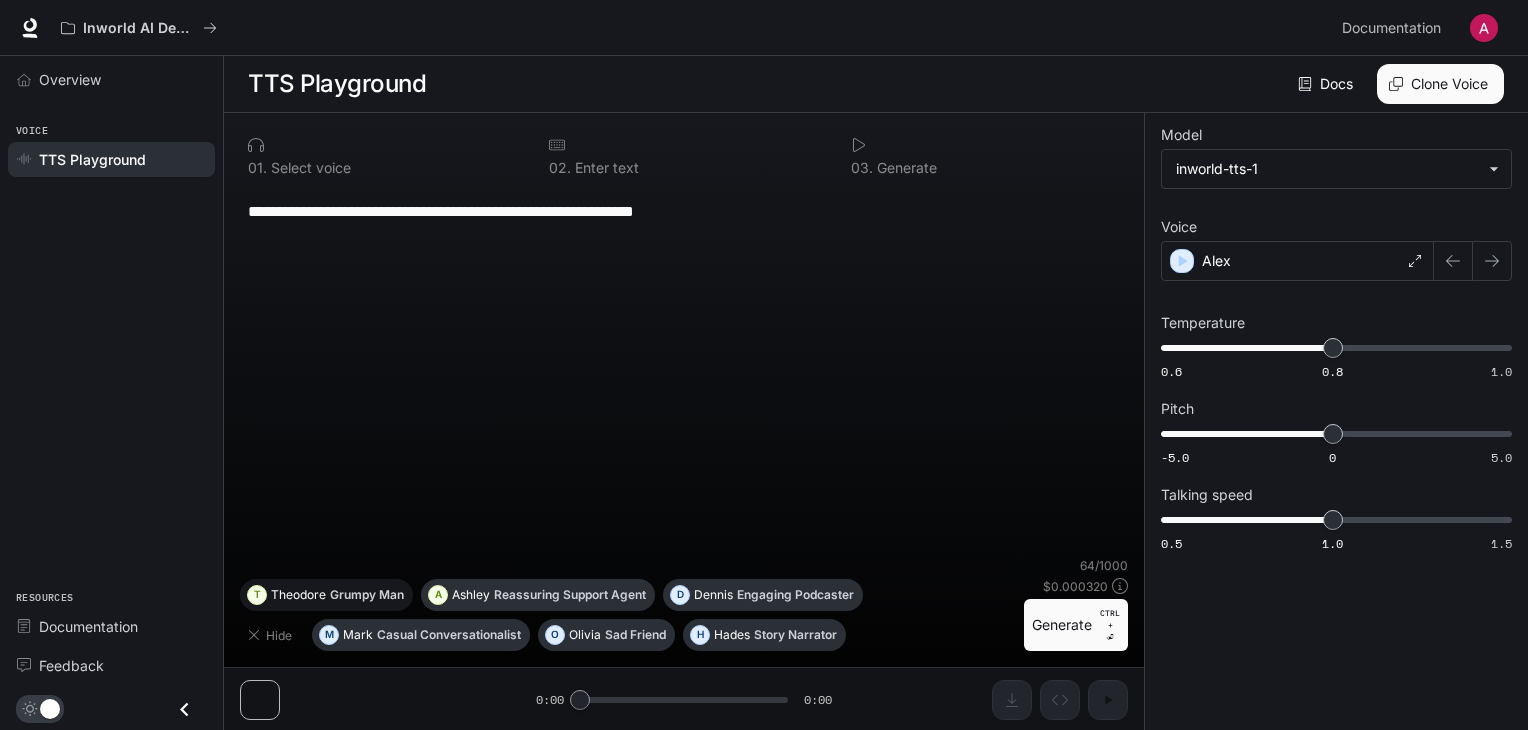 click on "Grumpy Man" at bounding box center [449, 635] 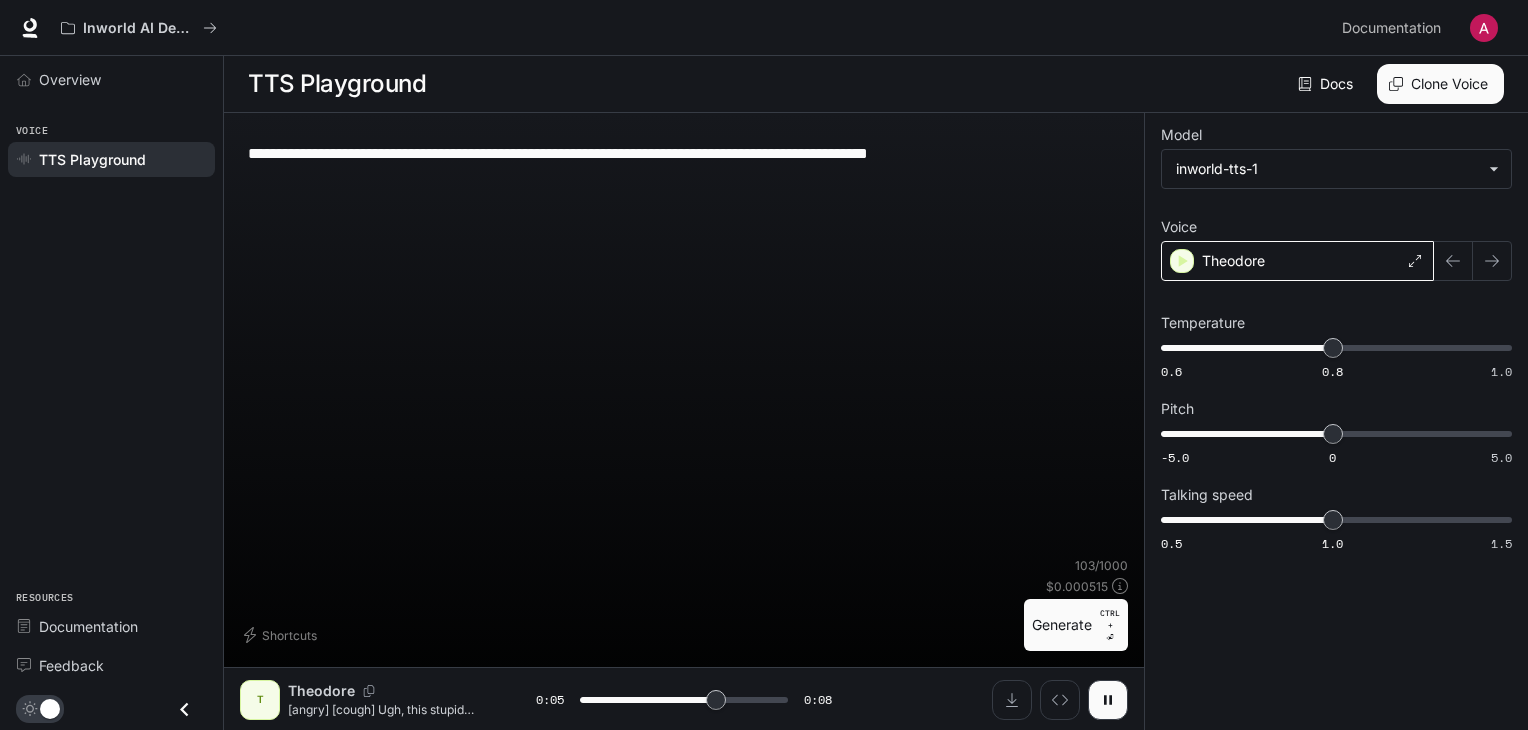 click on "Theodore" at bounding box center (1297, 261) 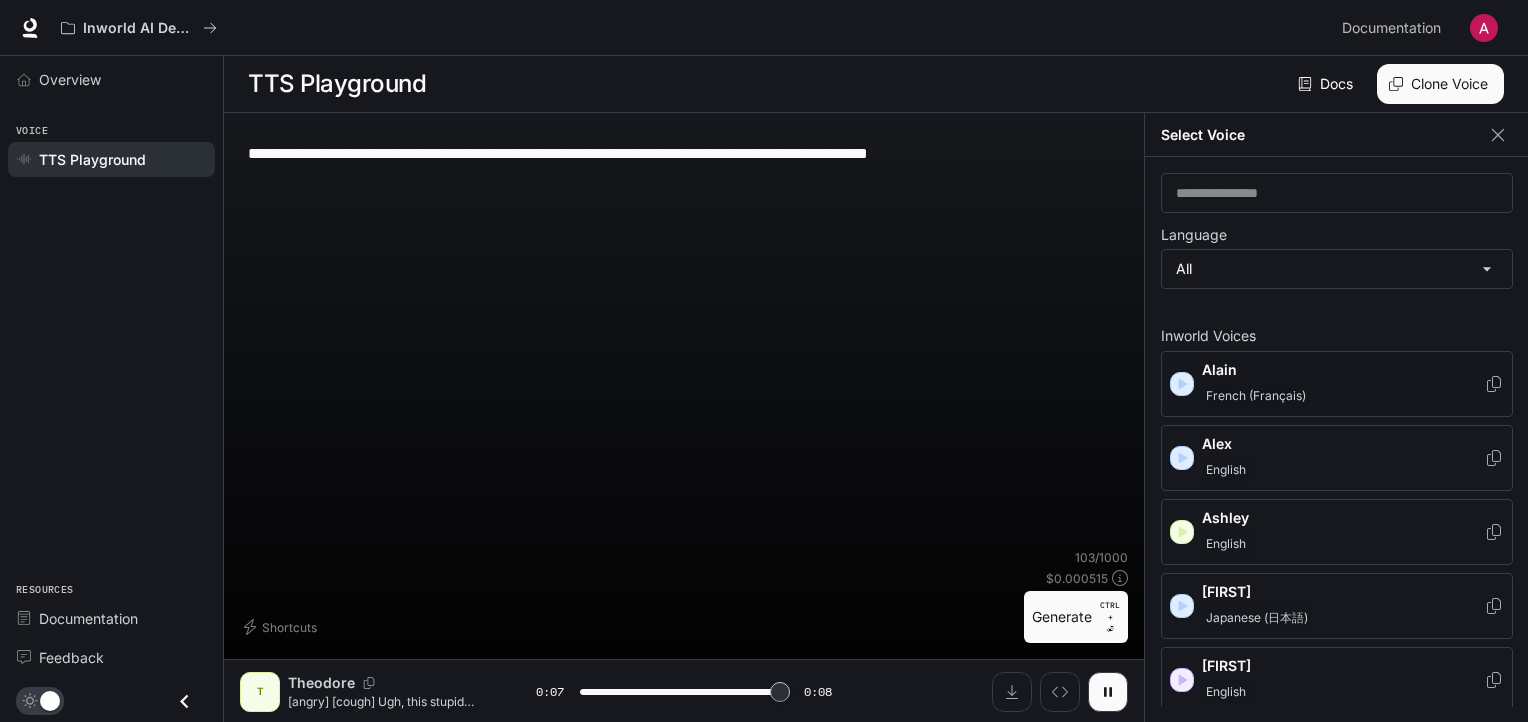 click on "French (Français)" at bounding box center (1256, 396) 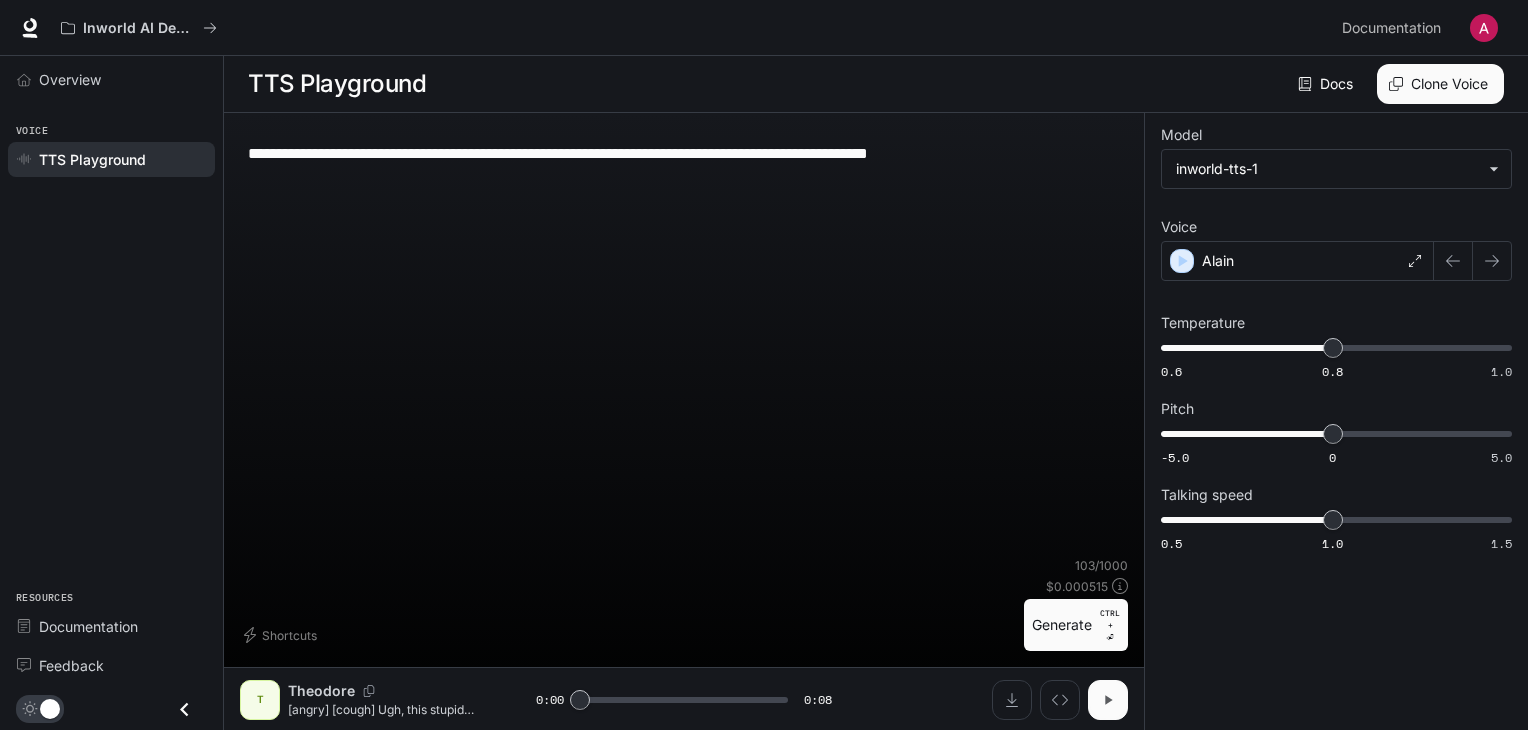 click at bounding box center [1108, 700] 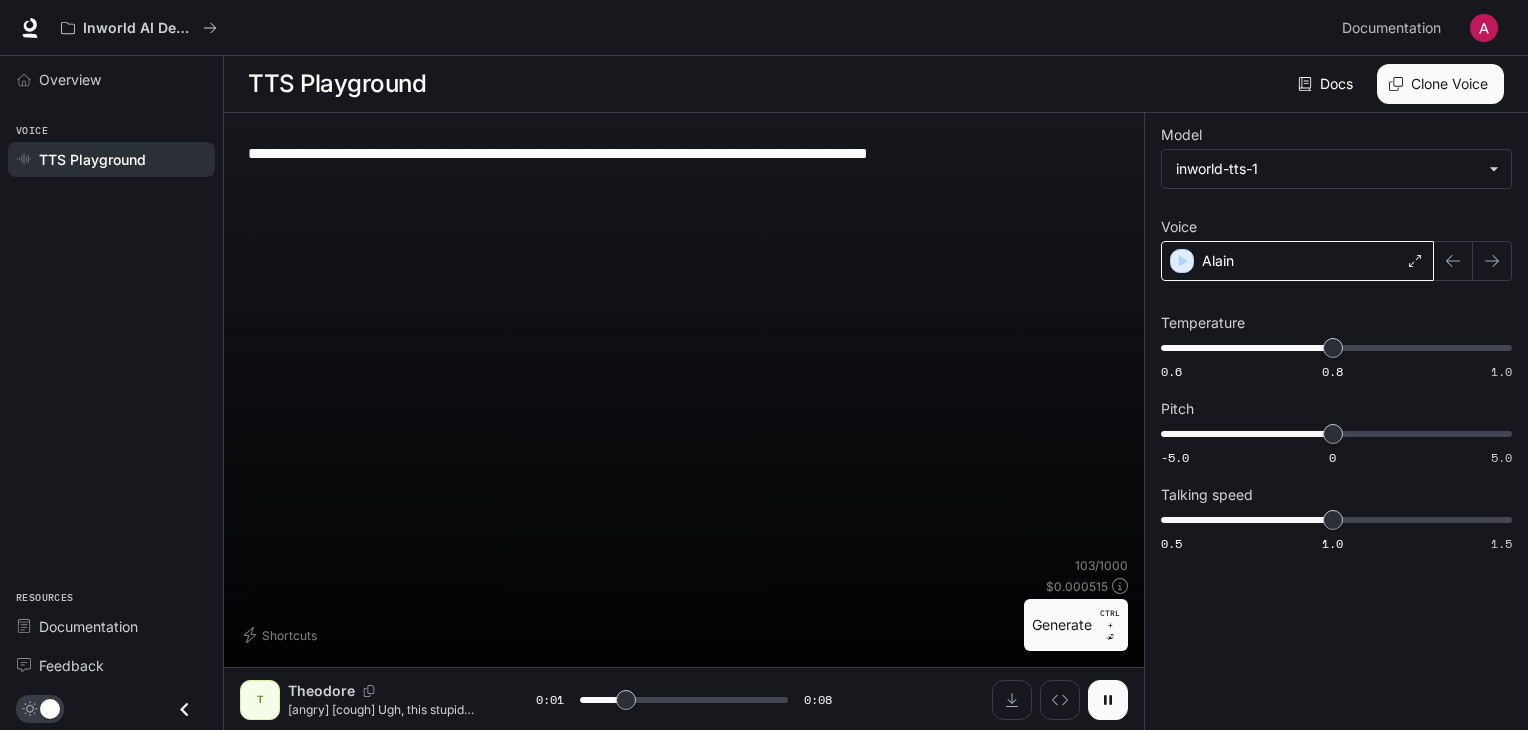 click on "Alain" at bounding box center [1297, 261] 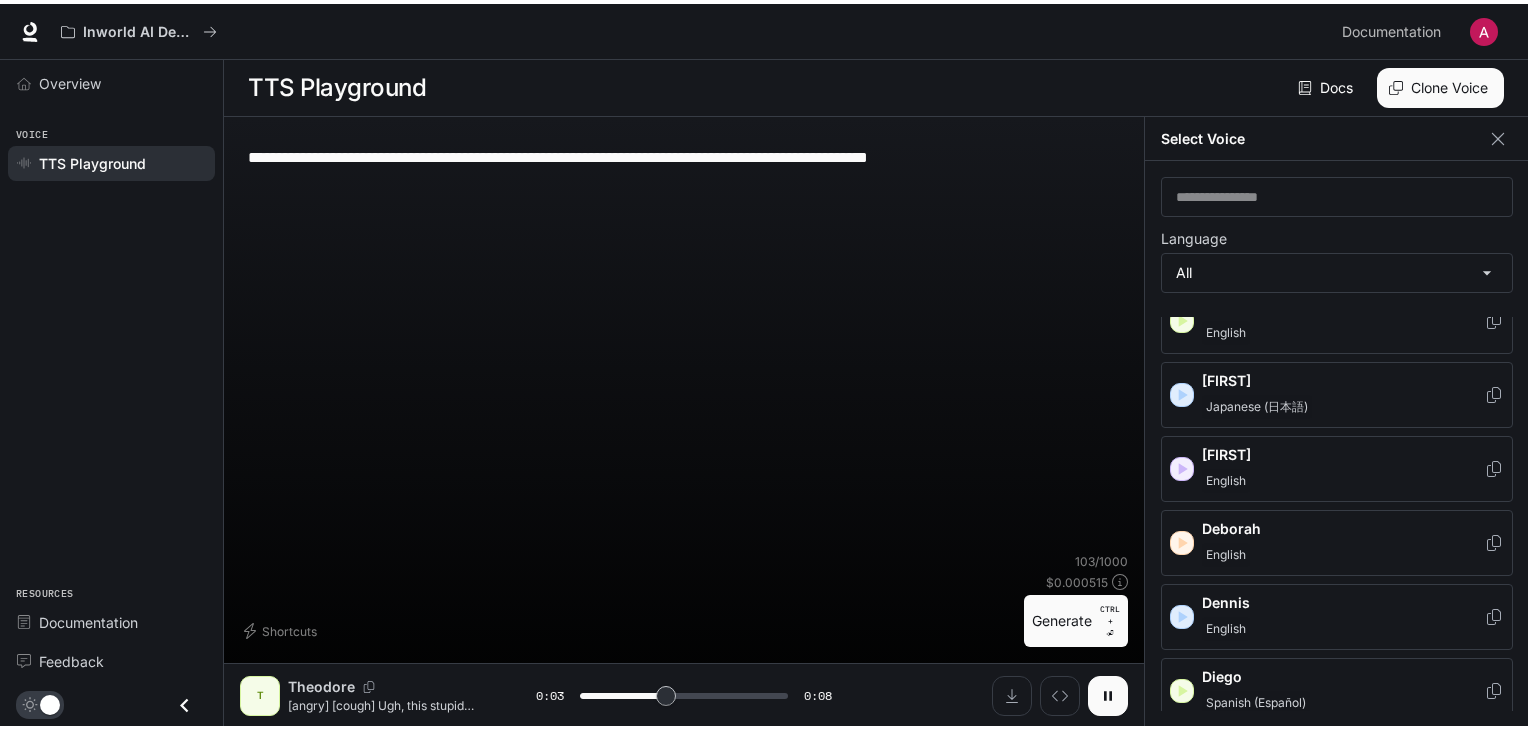 scroll, scrollTop: 268, scrollLeft: 0, axis: vertical 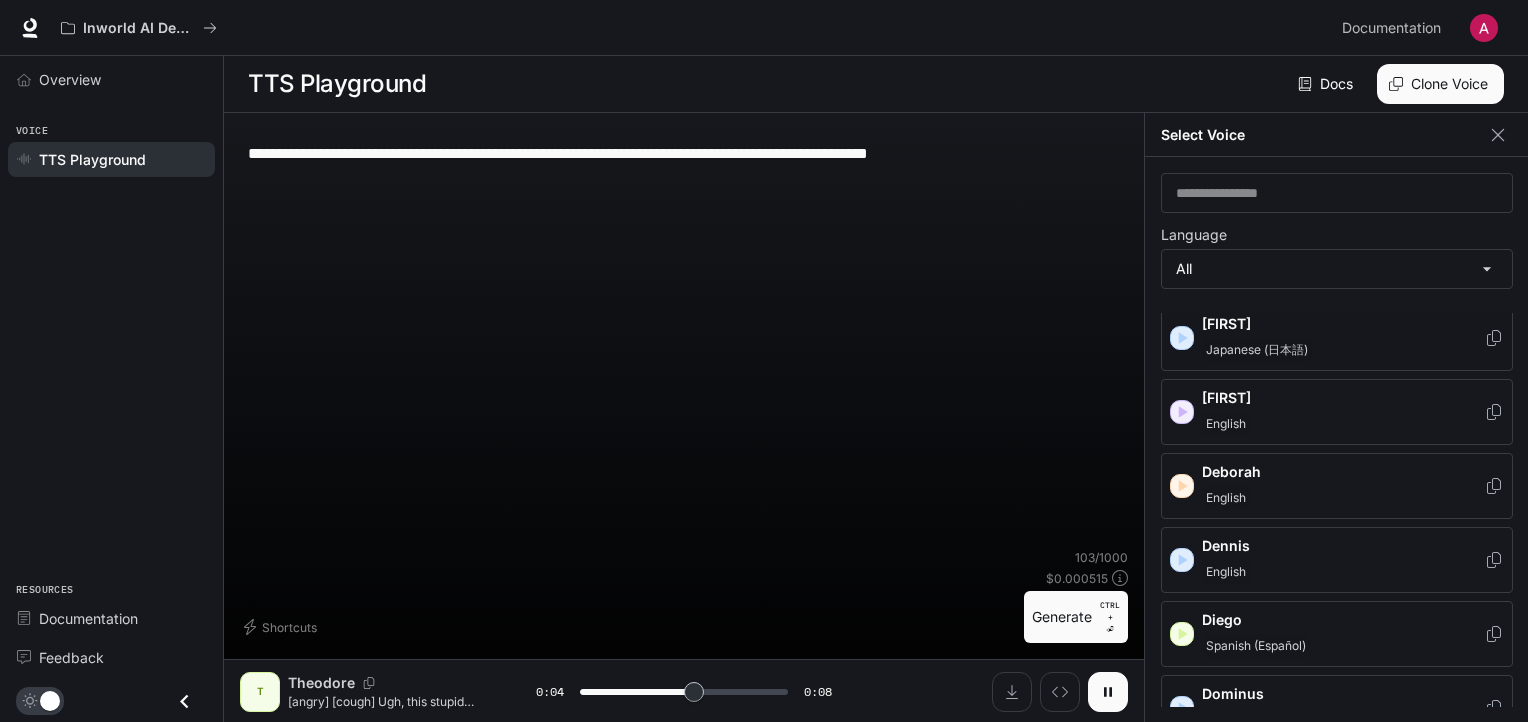 click on "Japanese (日本語)" at bounding box center [1256, 128] 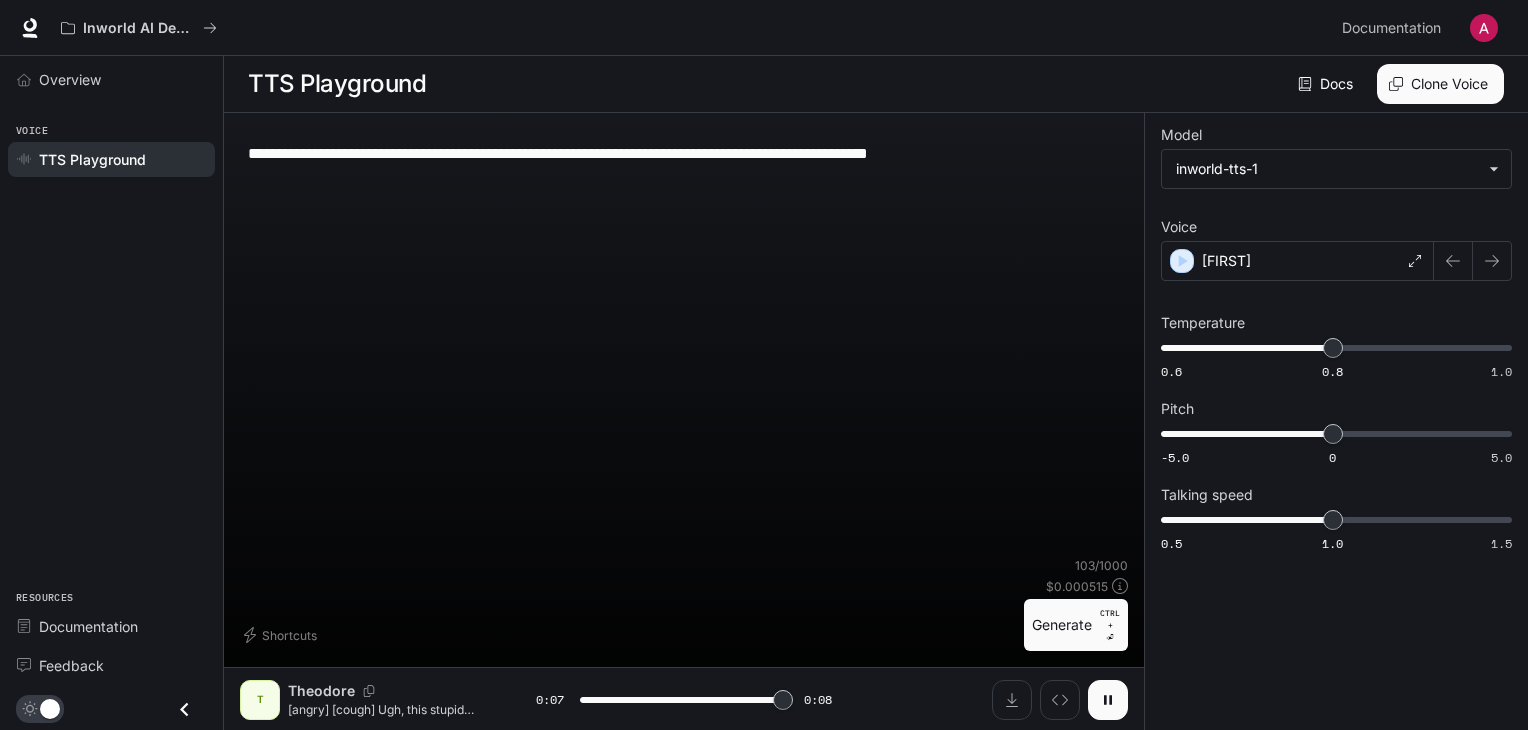 click on "[angry] [cough] Ugh, this stupid cough... It's just so hard [cough] not getting sick this time of year!" at bounding box center (388, 709) 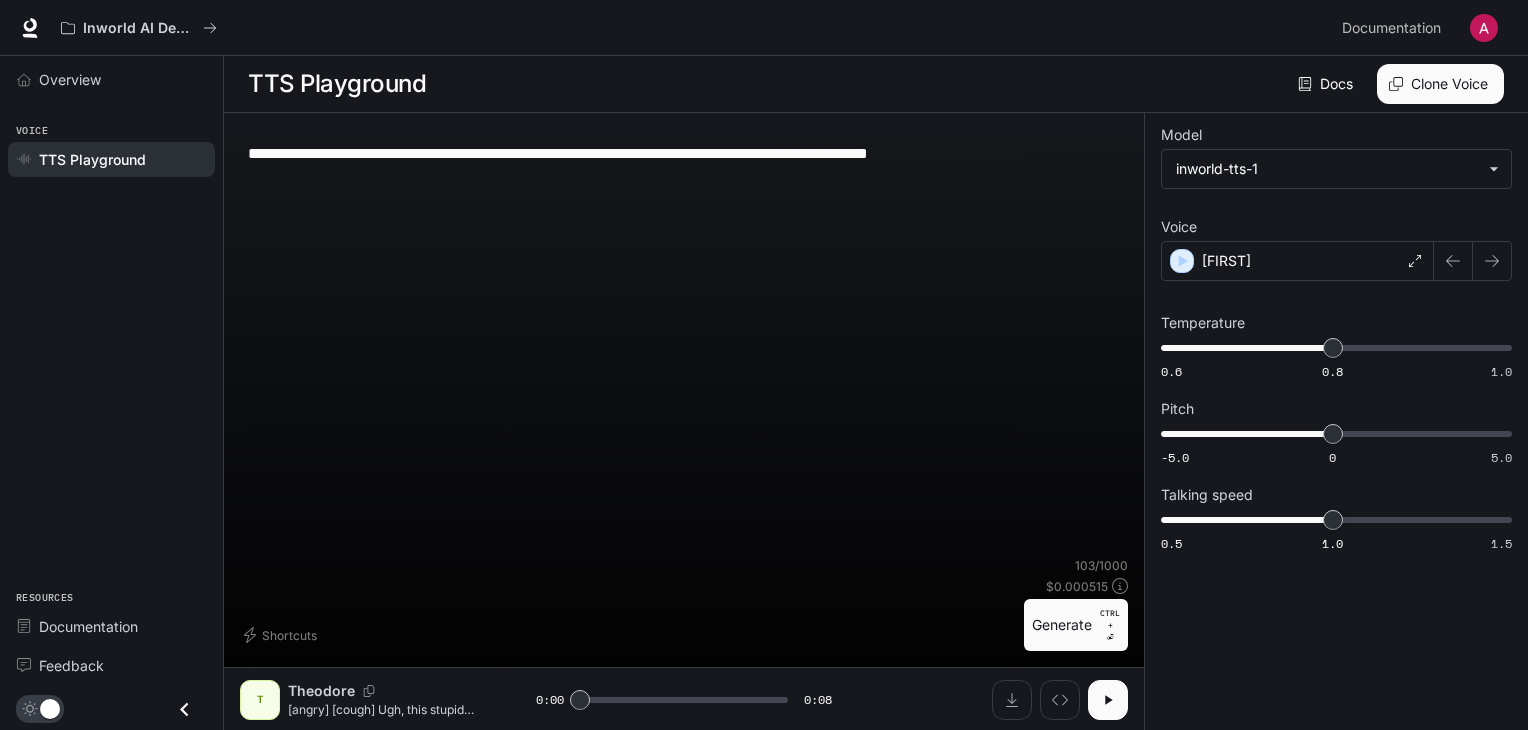 click on "T" at bounding box center [260, 700] 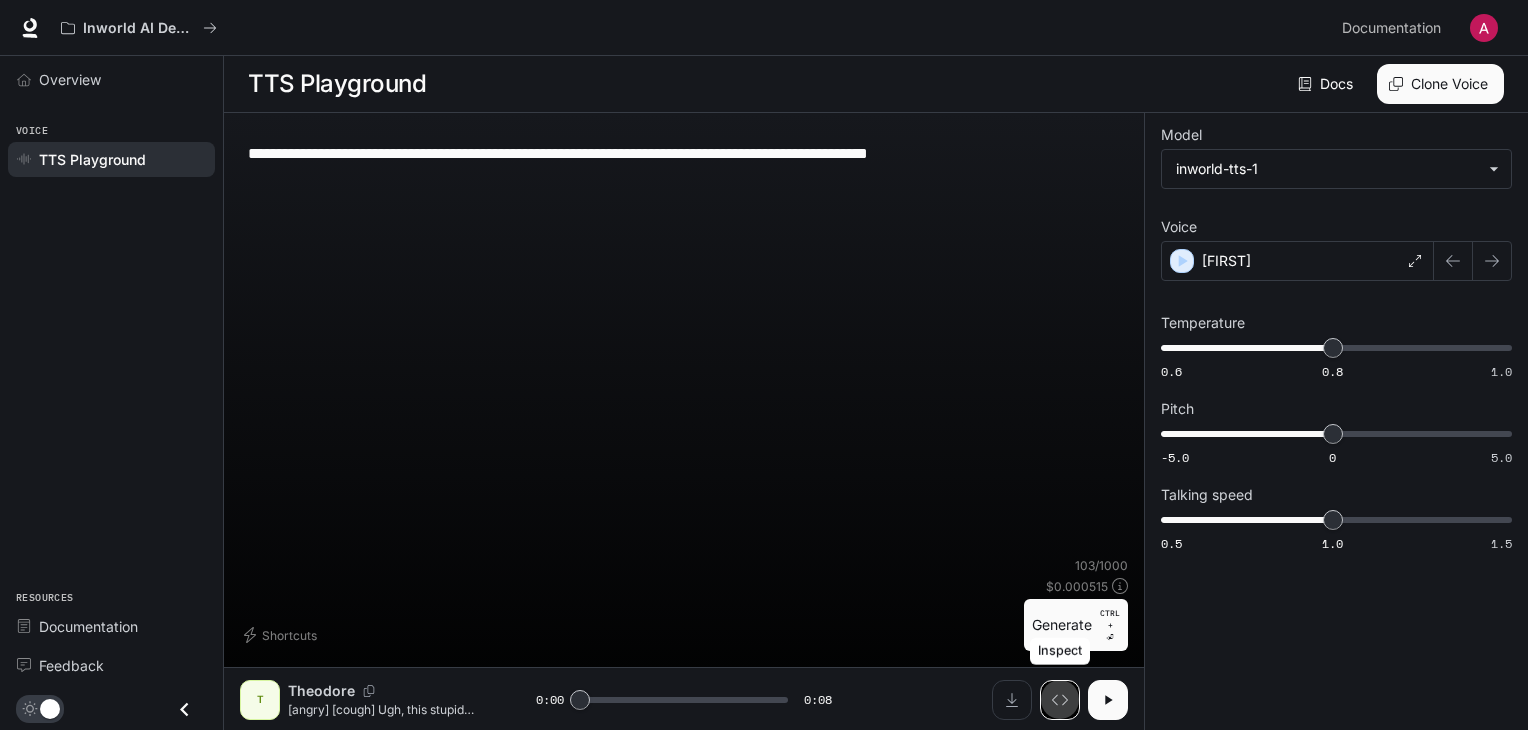click at bounding box center (1060, 700) 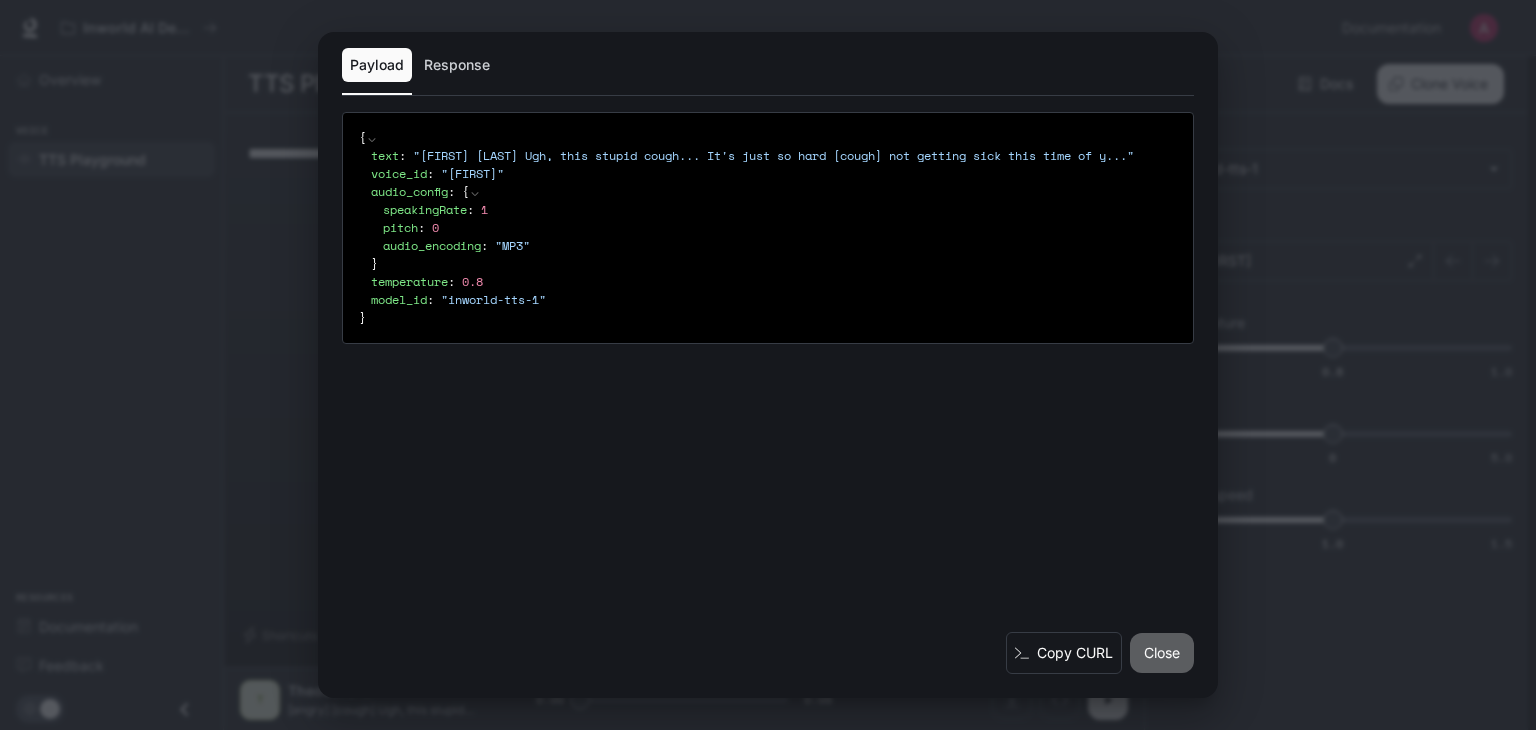click on "Close" at bounding box center [1162, 653] 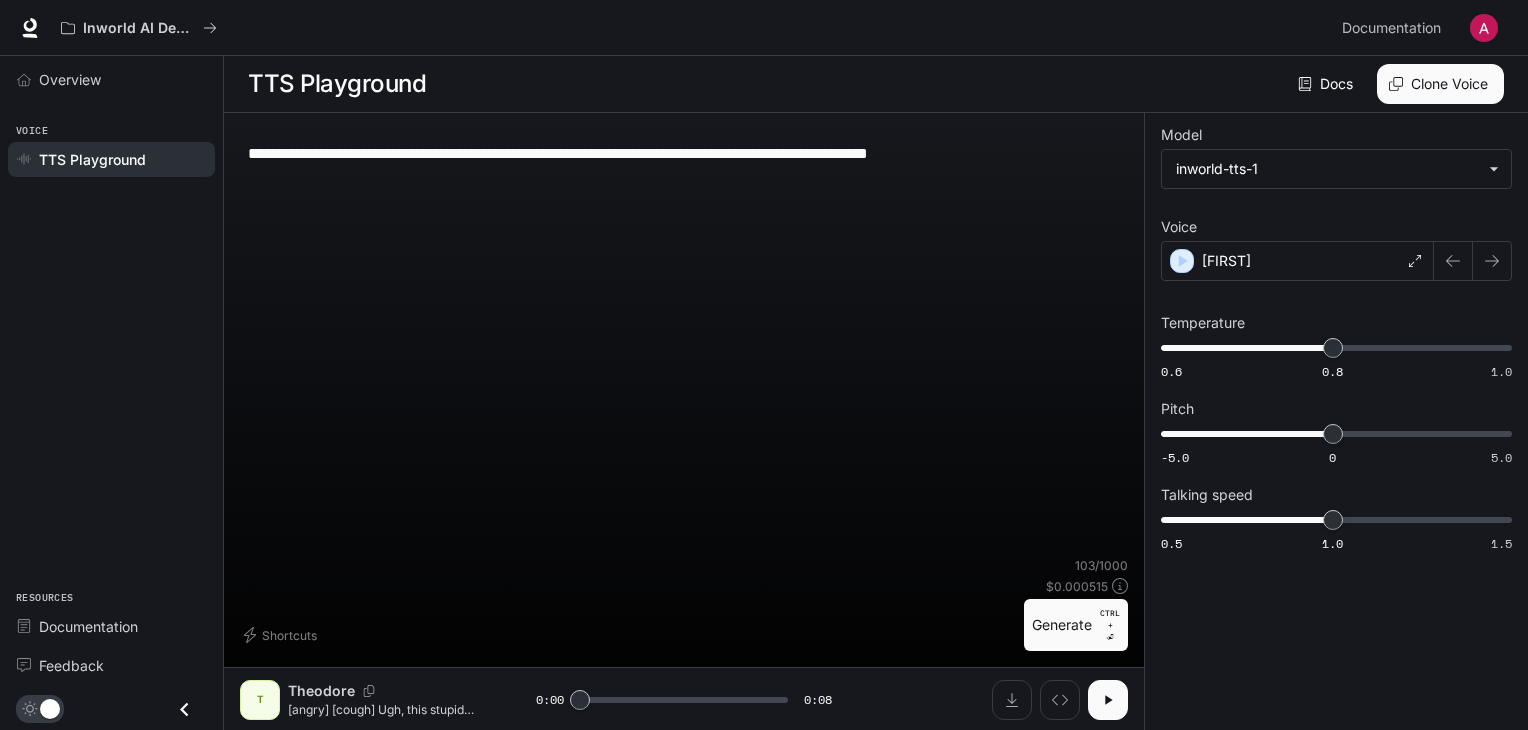 scroll, scrollTop: 0, scrollLeft: 0, axis: both 